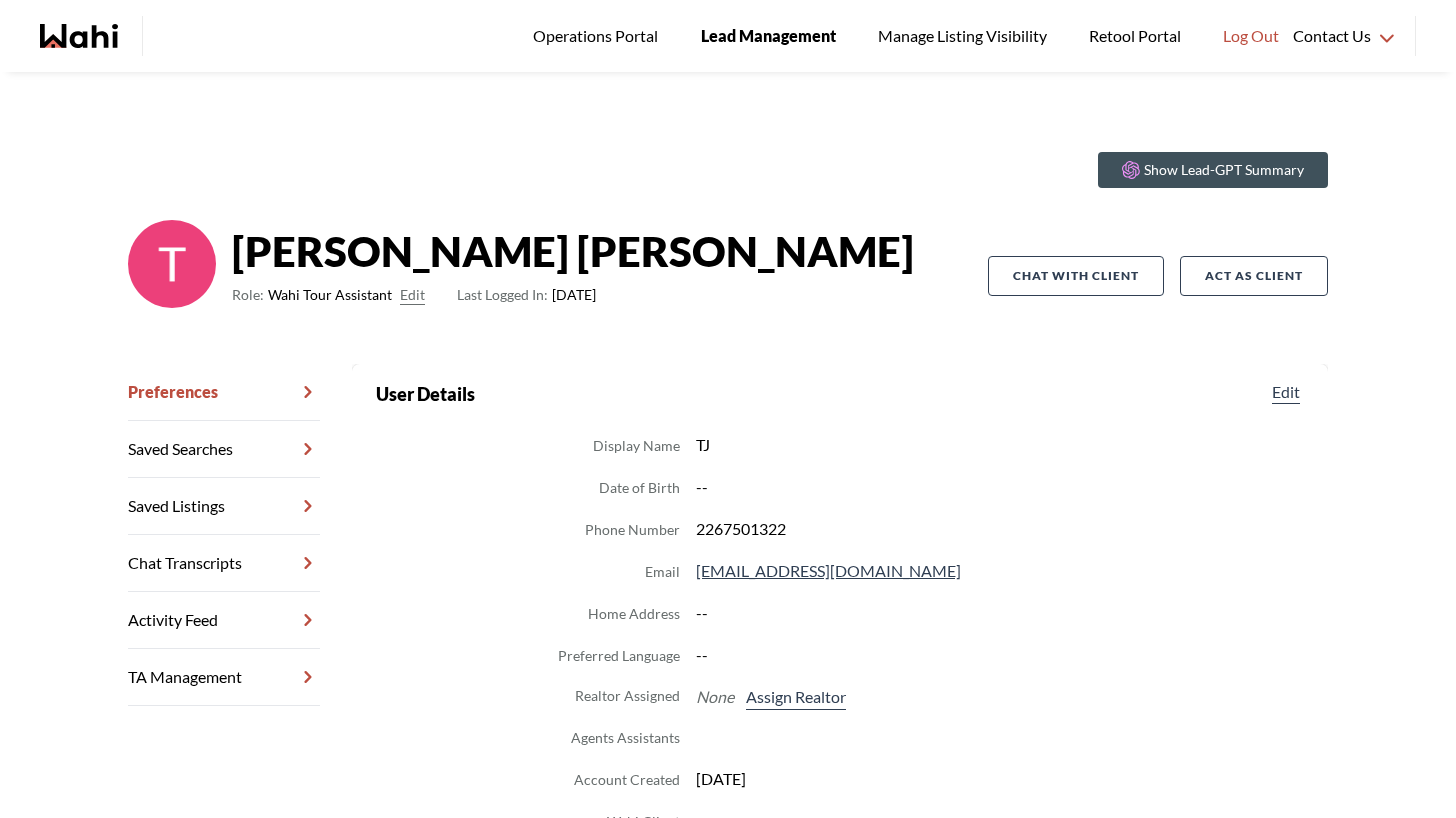 scroll, scrollTop: 0, scrollLeft: 0, axis: both 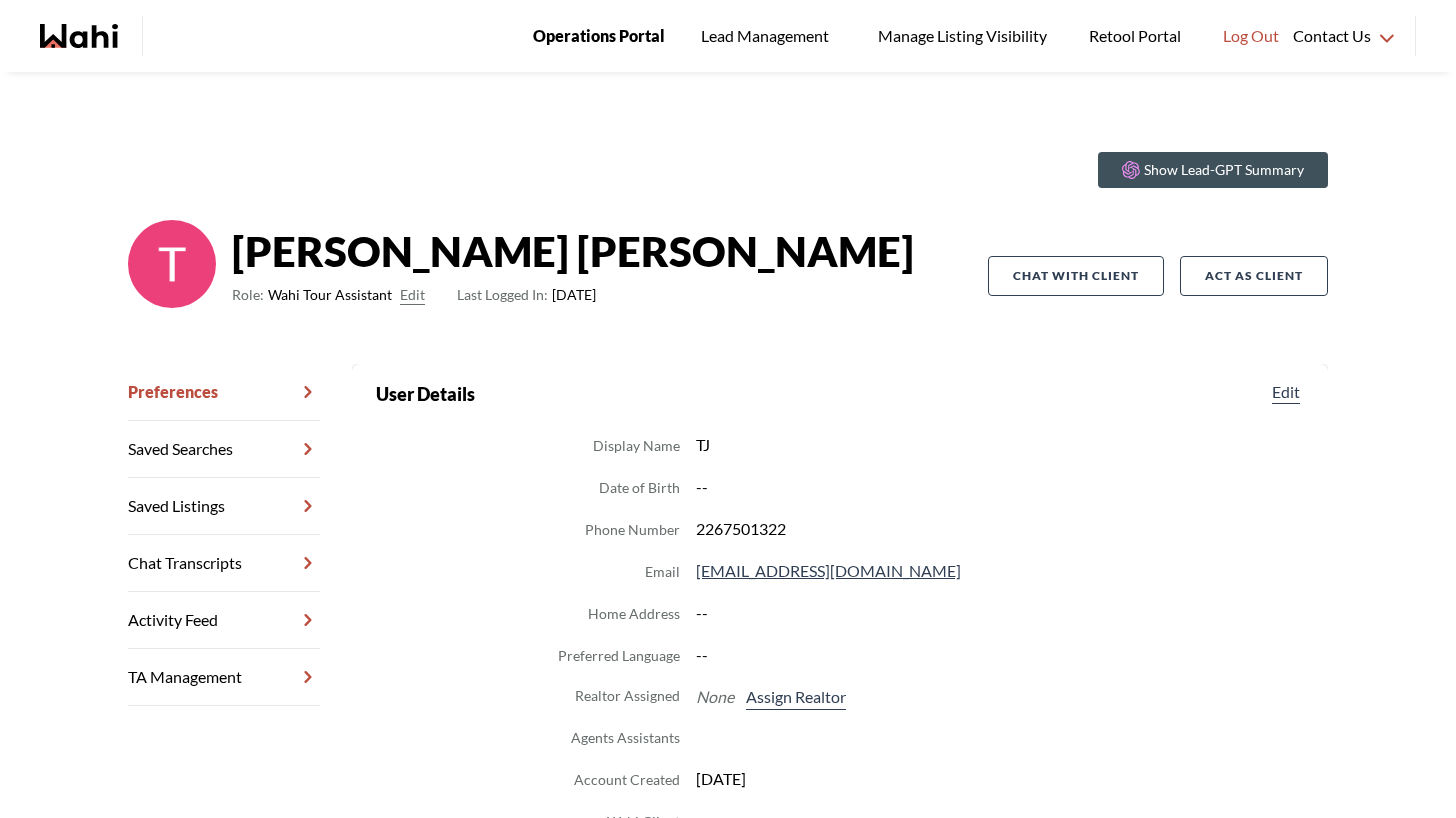 click on "Operations Portal" at bounding box center (599, 36) 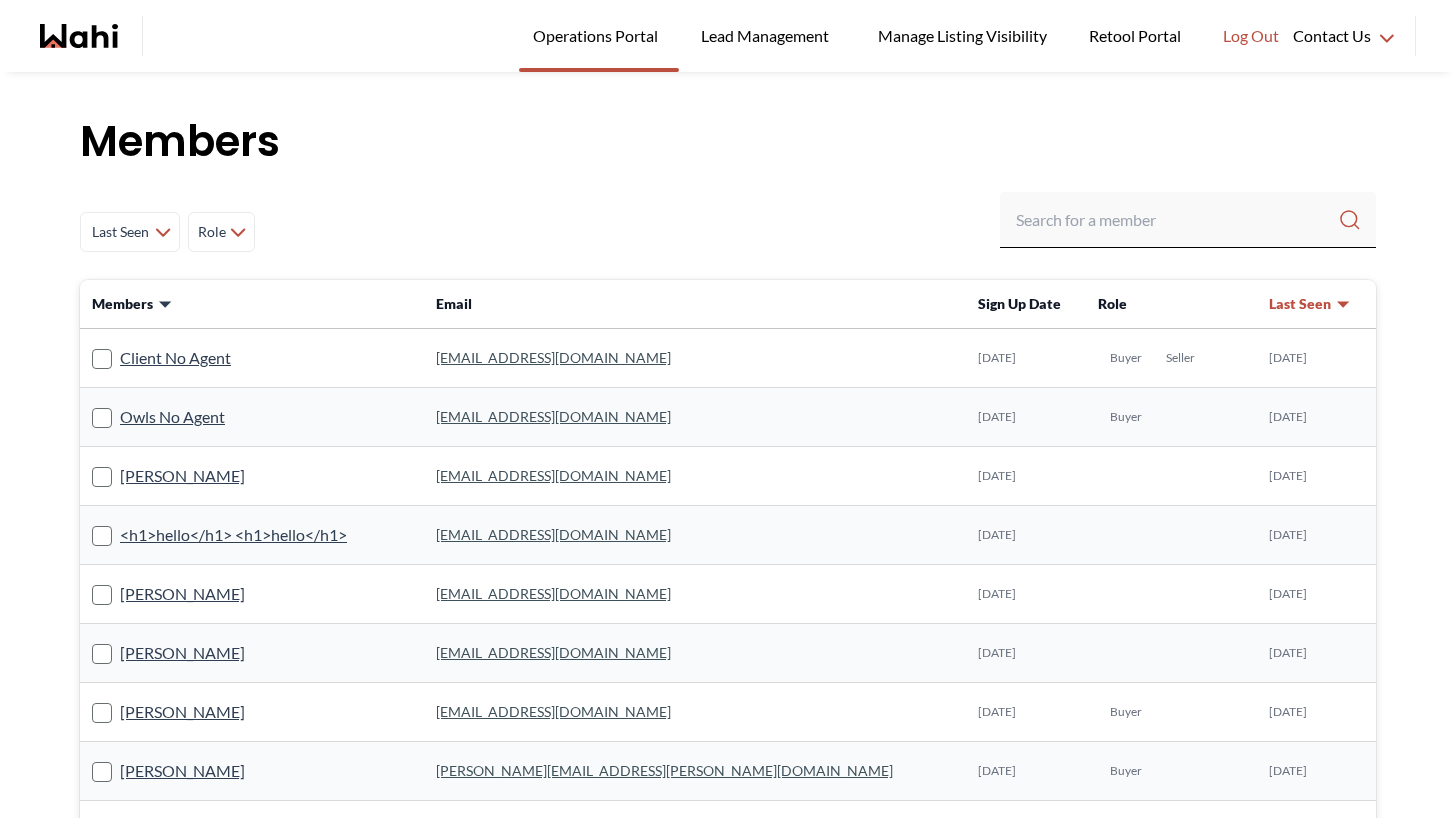 scroll, scrollTop: 0, scrollLeft: 0, axis: both 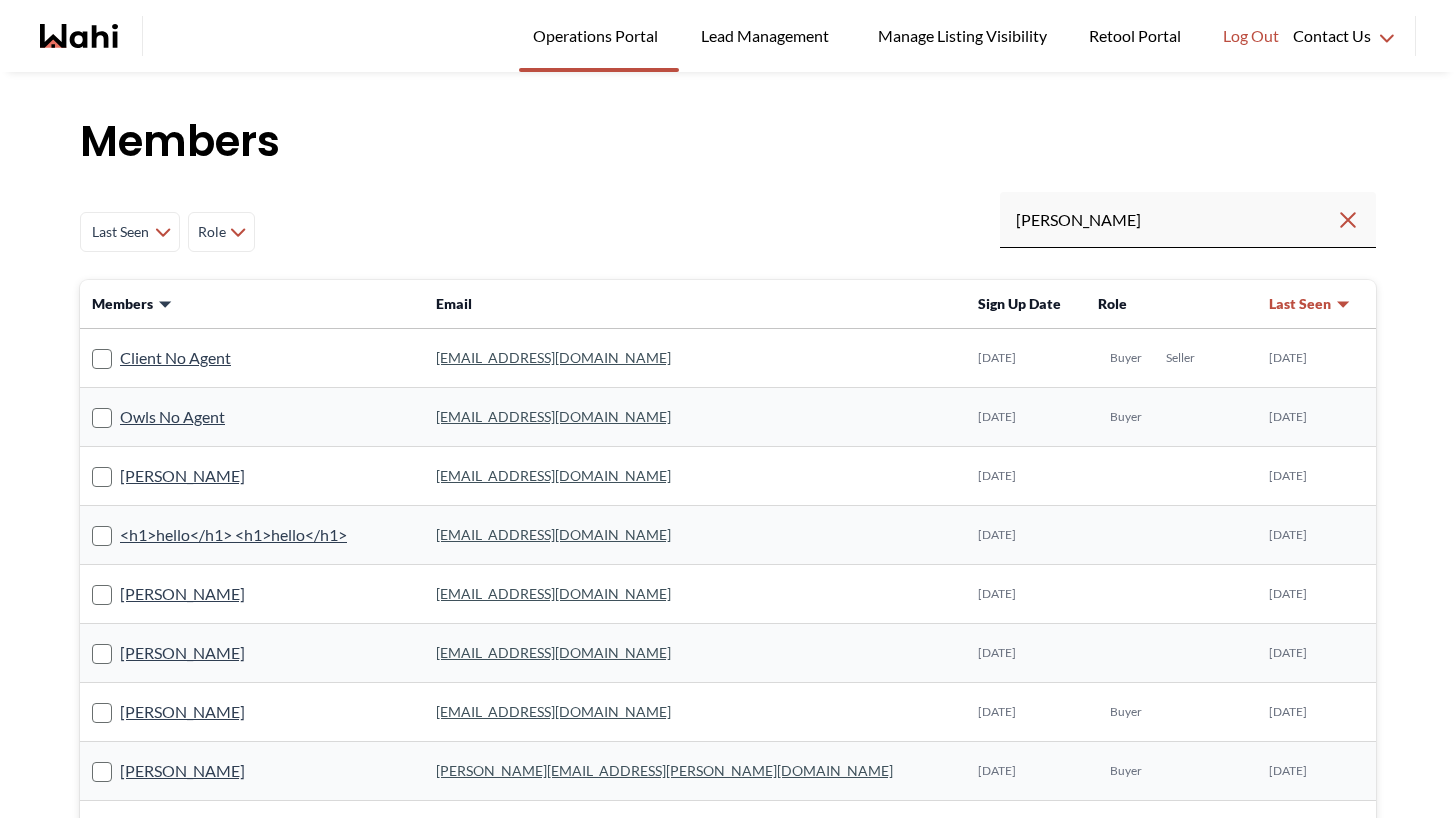 type on "[PERSON_NAME]" 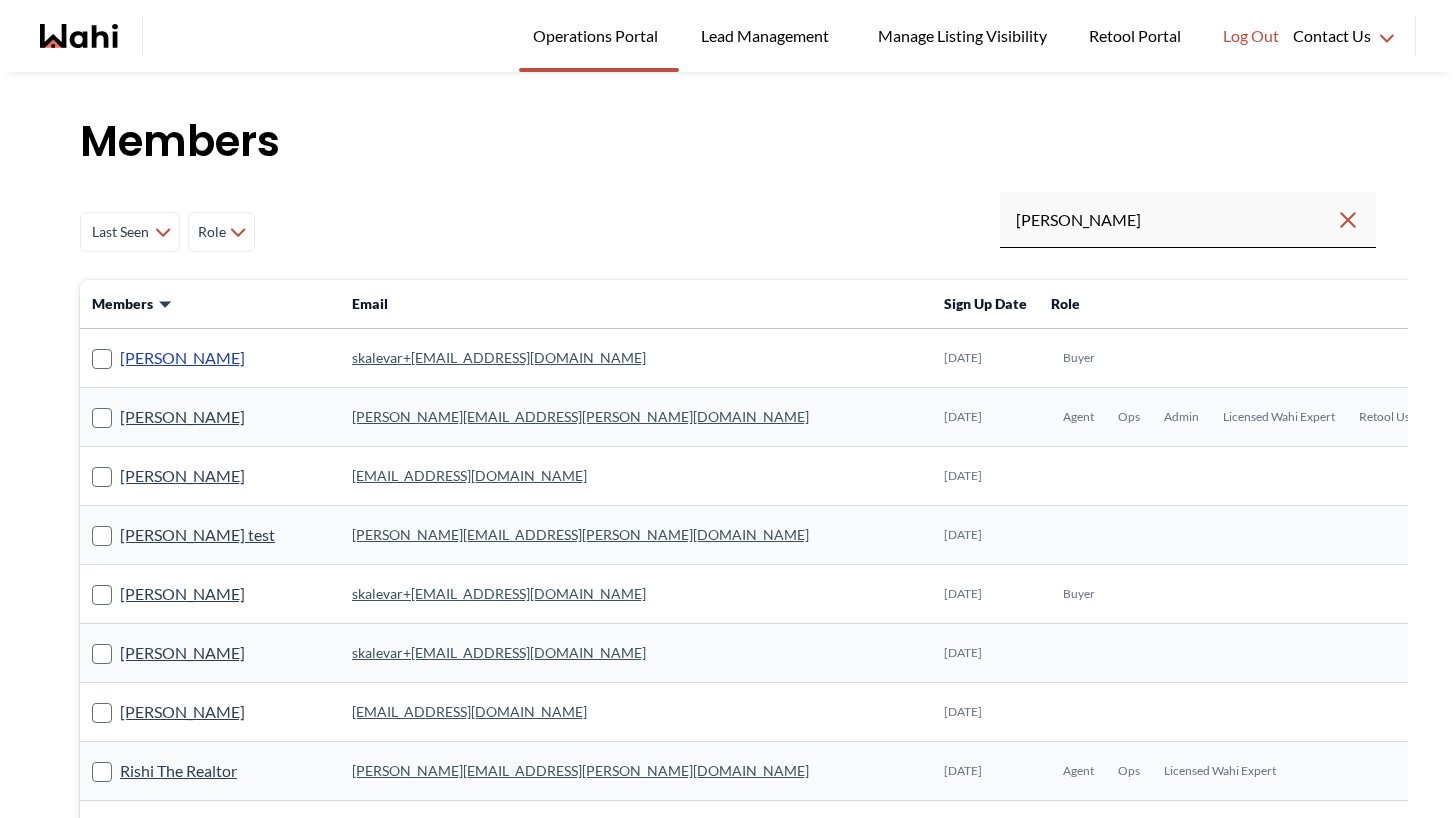 click on "[PERSON_NAME]" at bounding box center (182, 358) 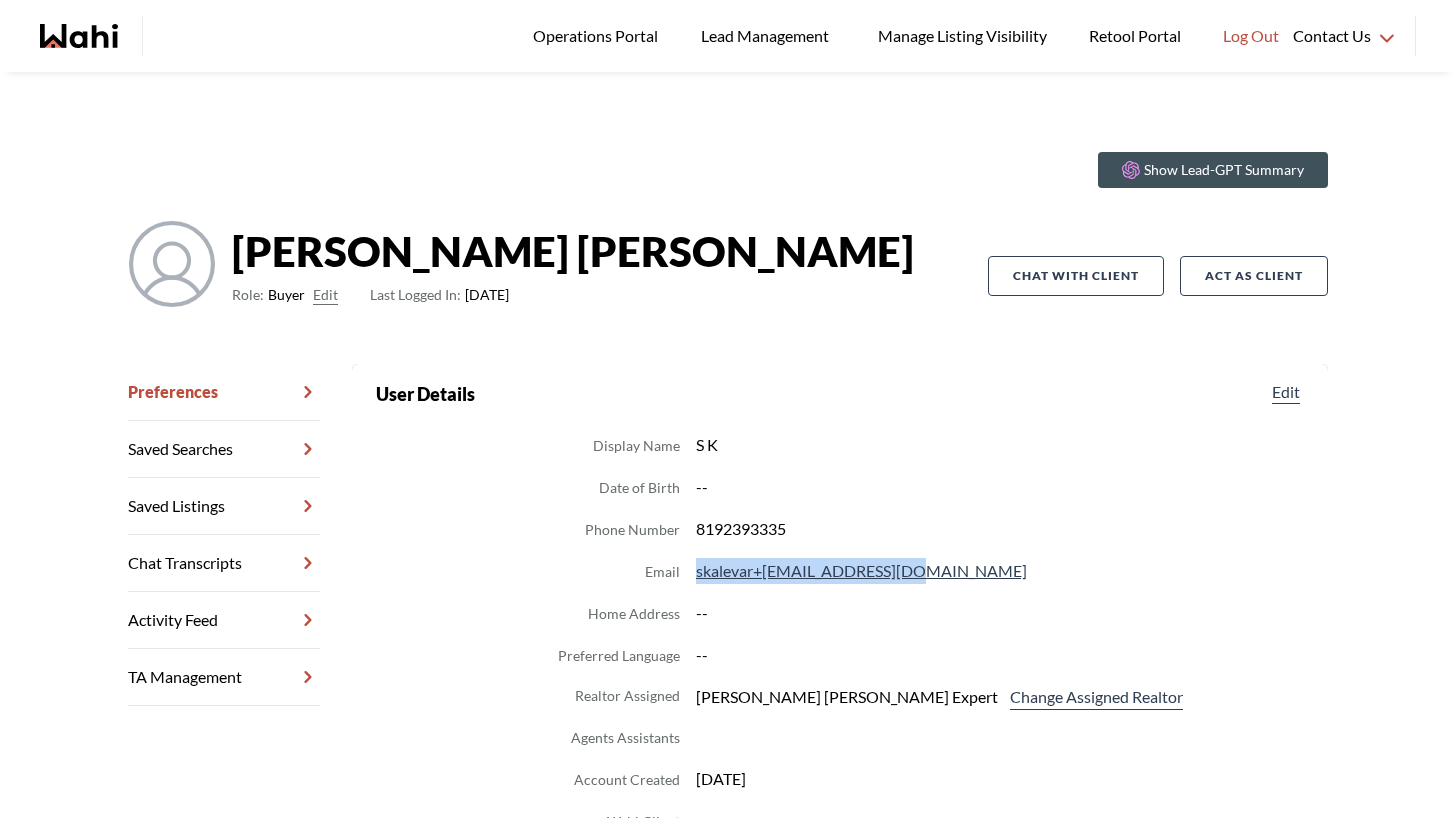 drag, startPoint x: 954, startPoint y: 580, endPoint x: 699, endPoint y: 580, distance: 255 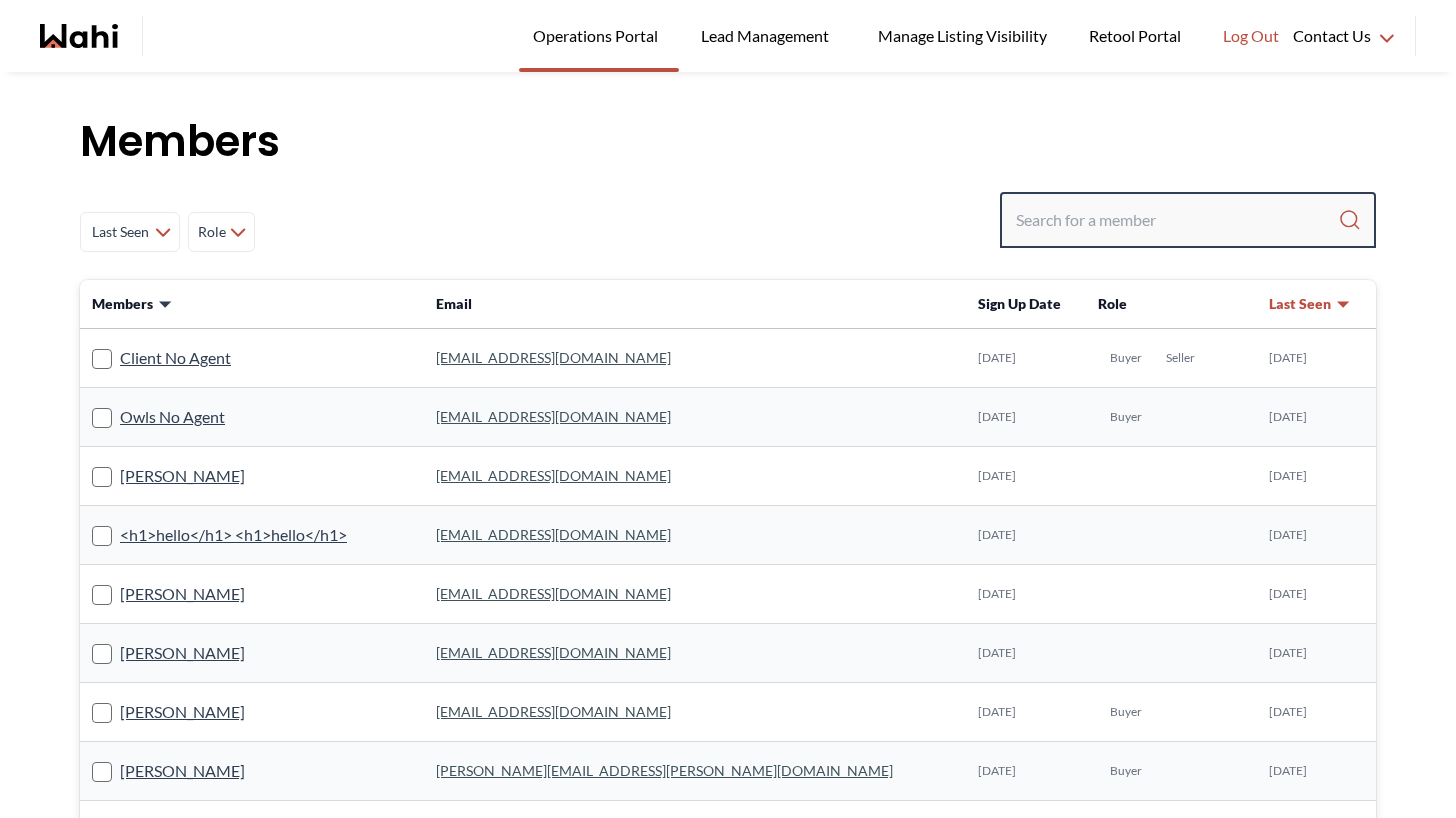 click at bounding box center [1177, 220] 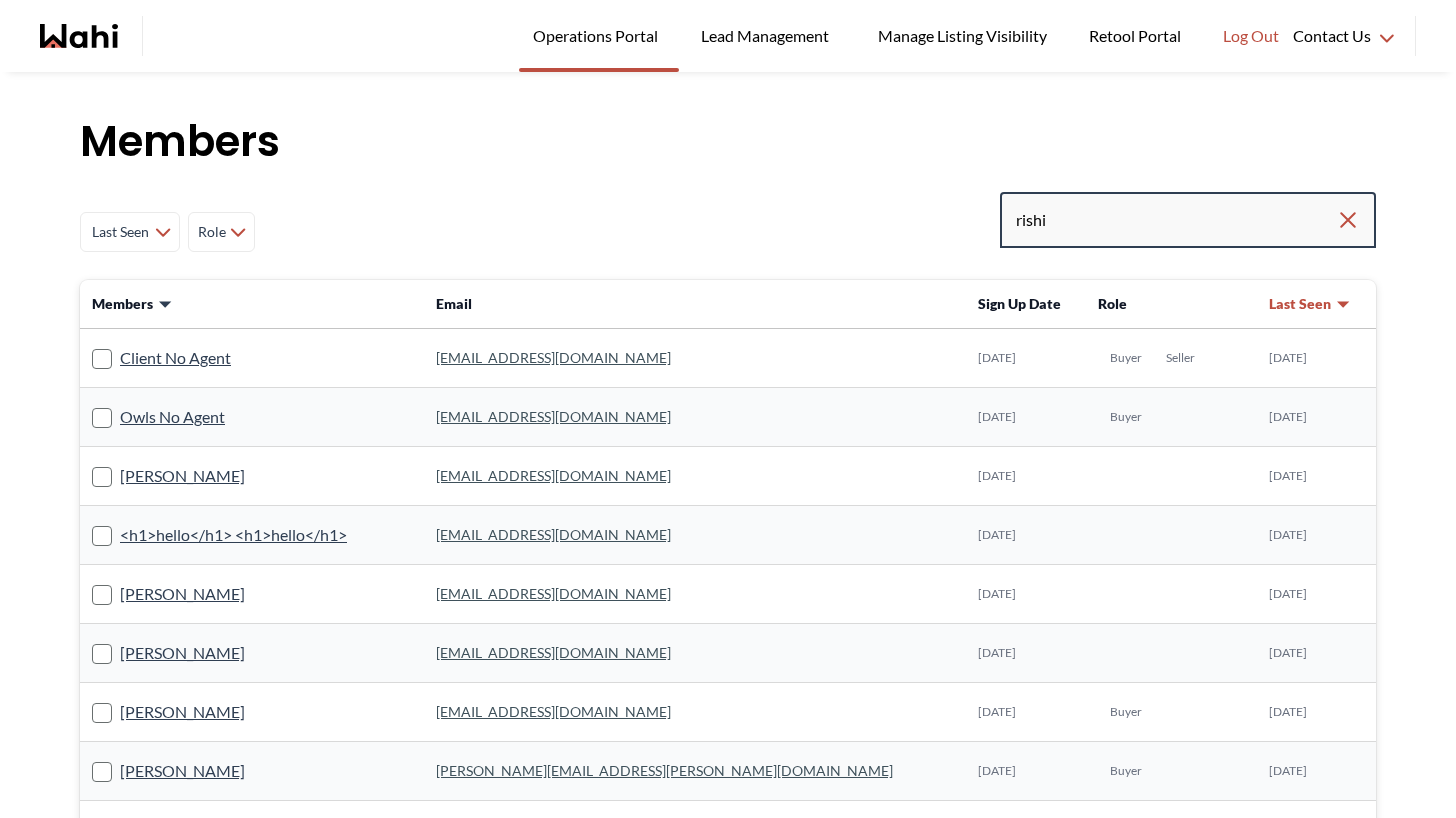 type on "rishi" 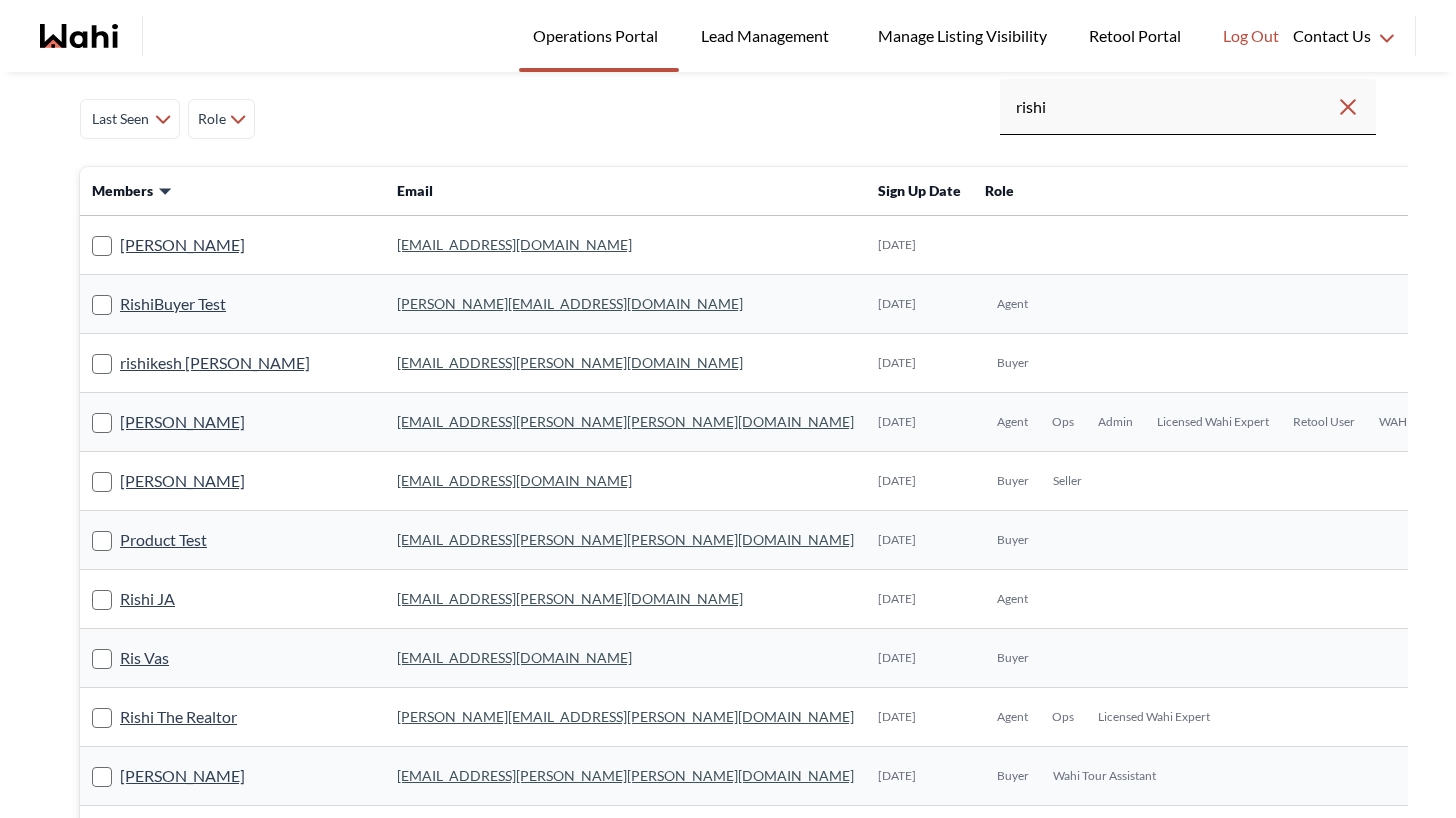 scroll, scrollTop: 0, scrollLeft: 0, axis: both 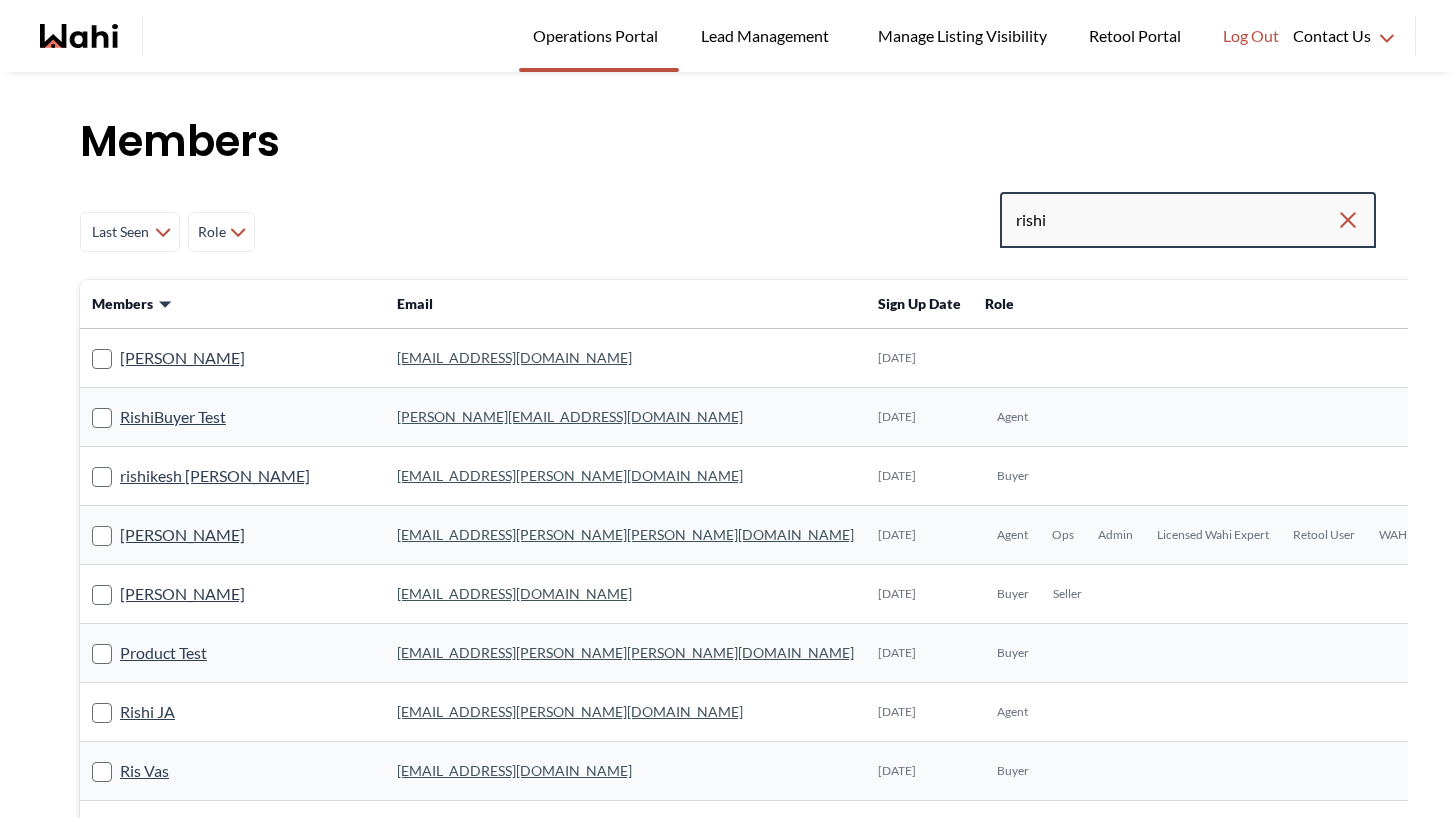 click on "rishi" at bounding box center [1176, 220] 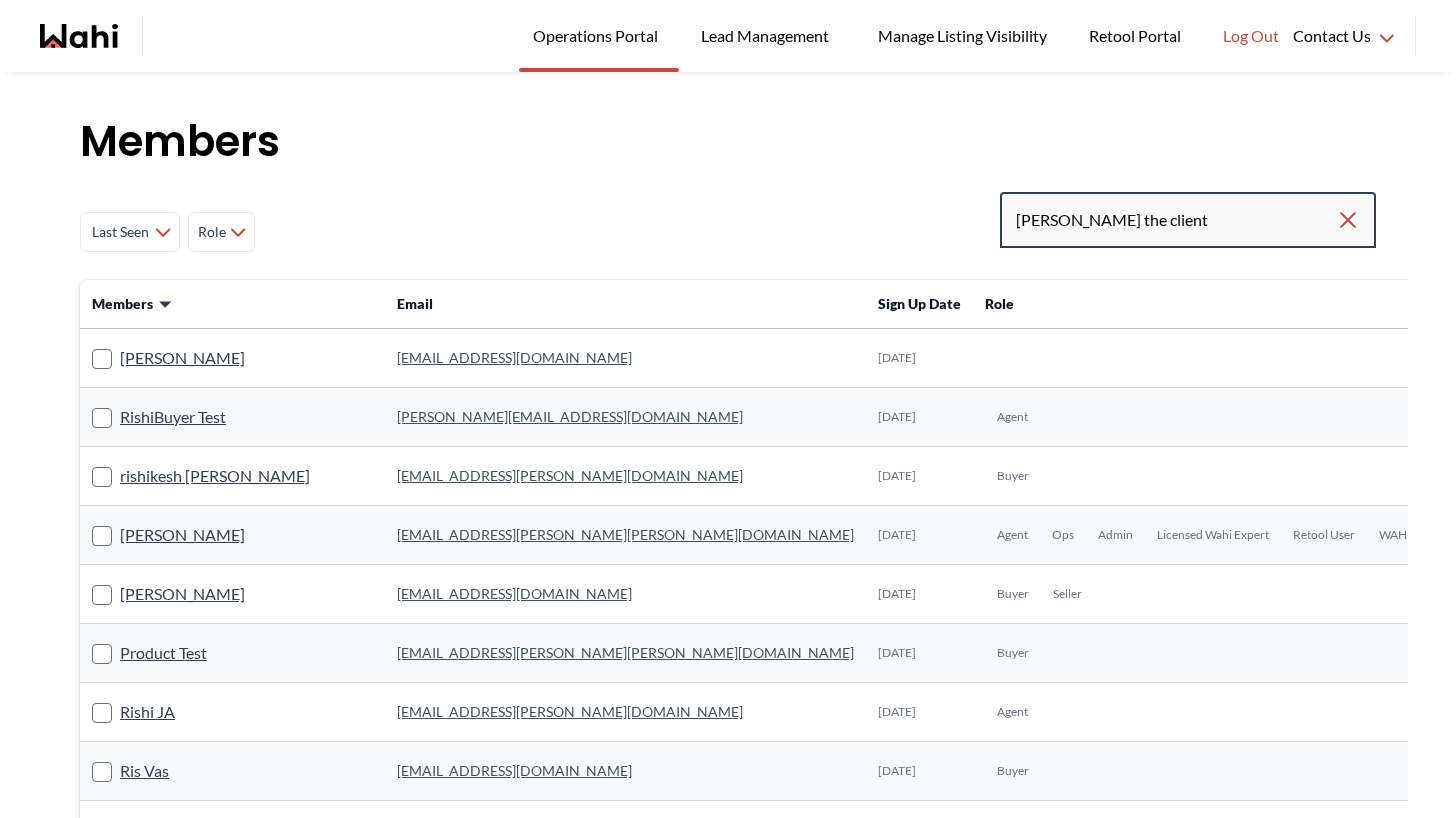 type on "bob the client" 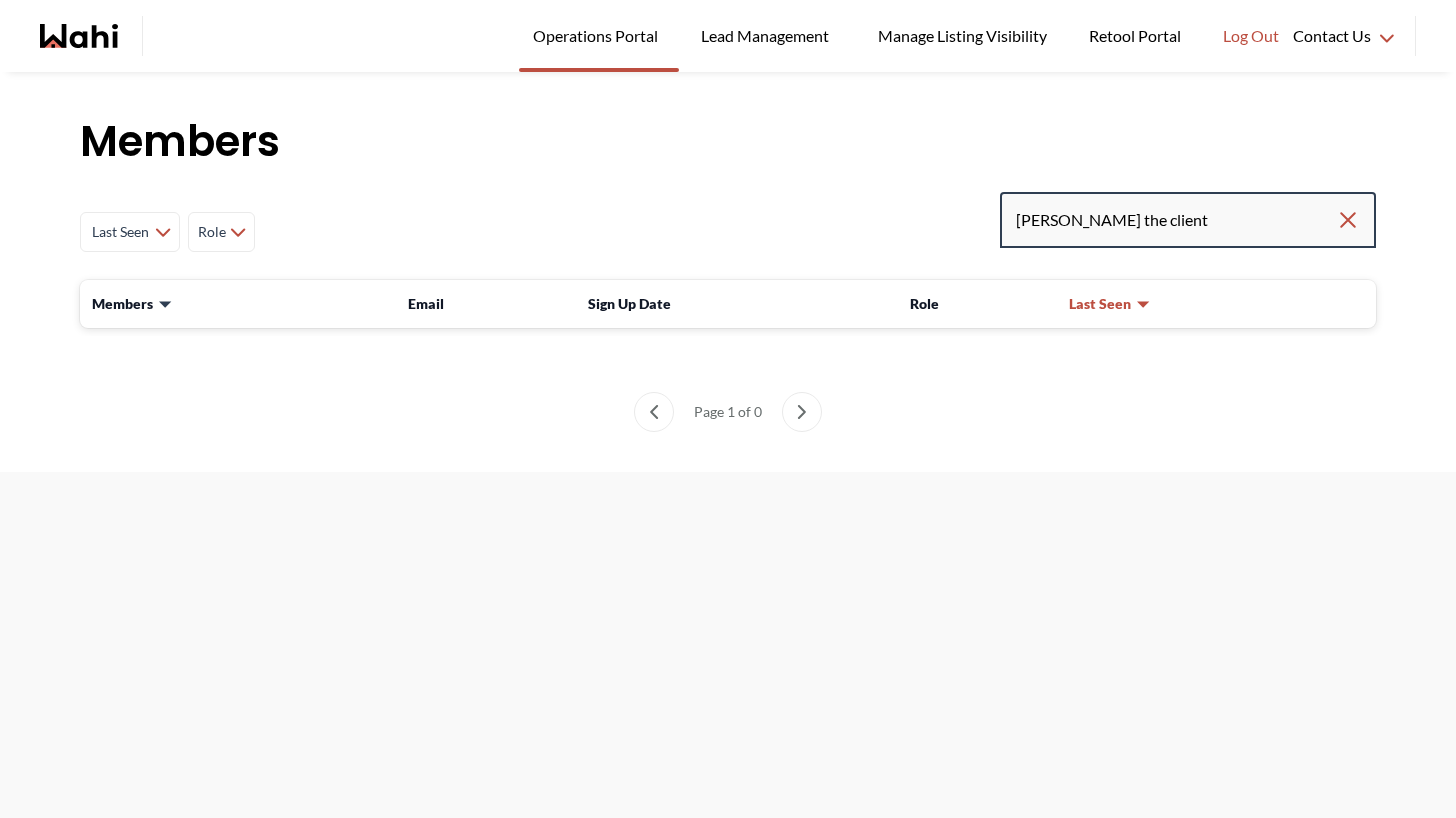 click on "bob the client" at bounding box center (1176, 220) 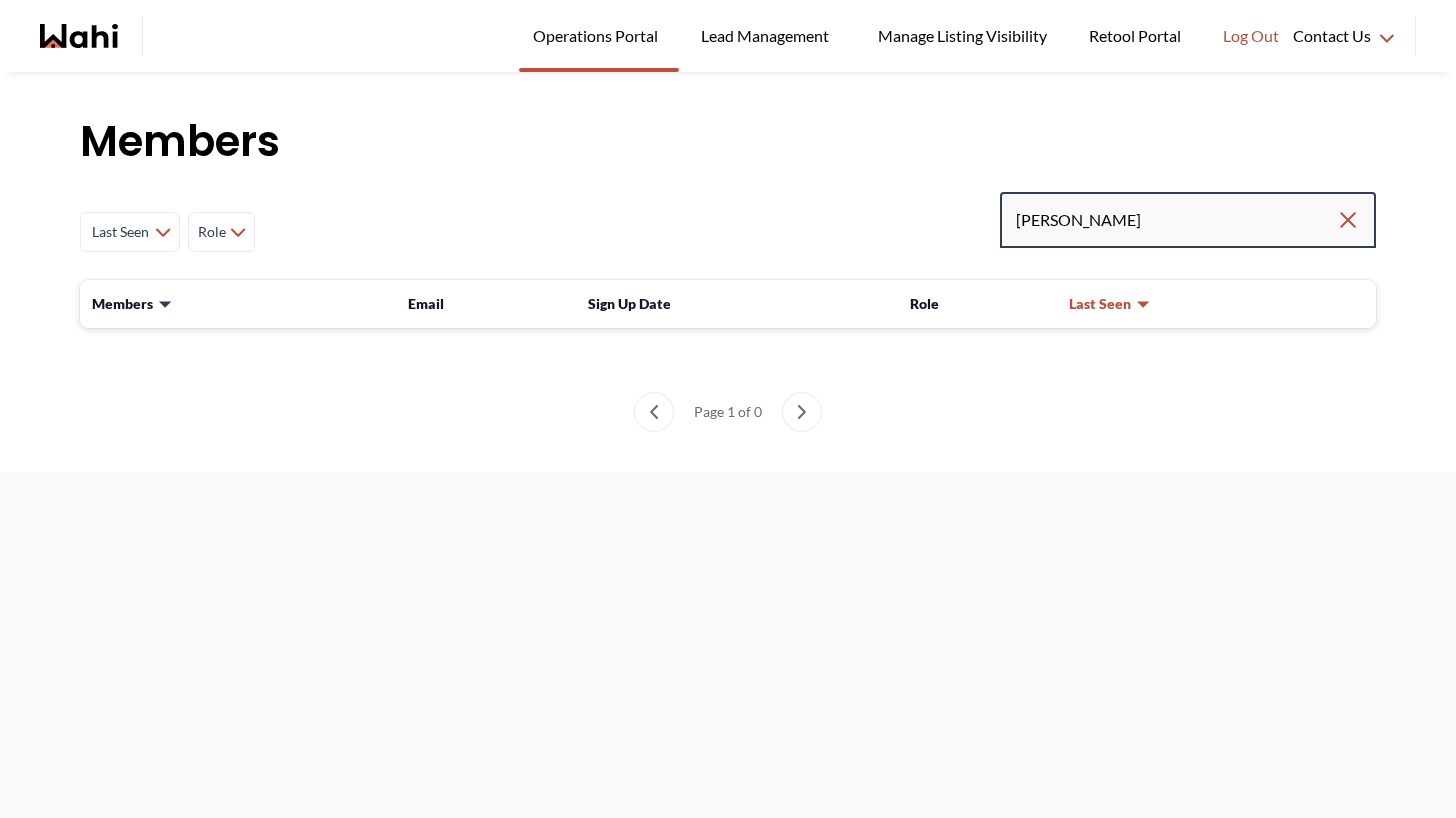 type on "bob" 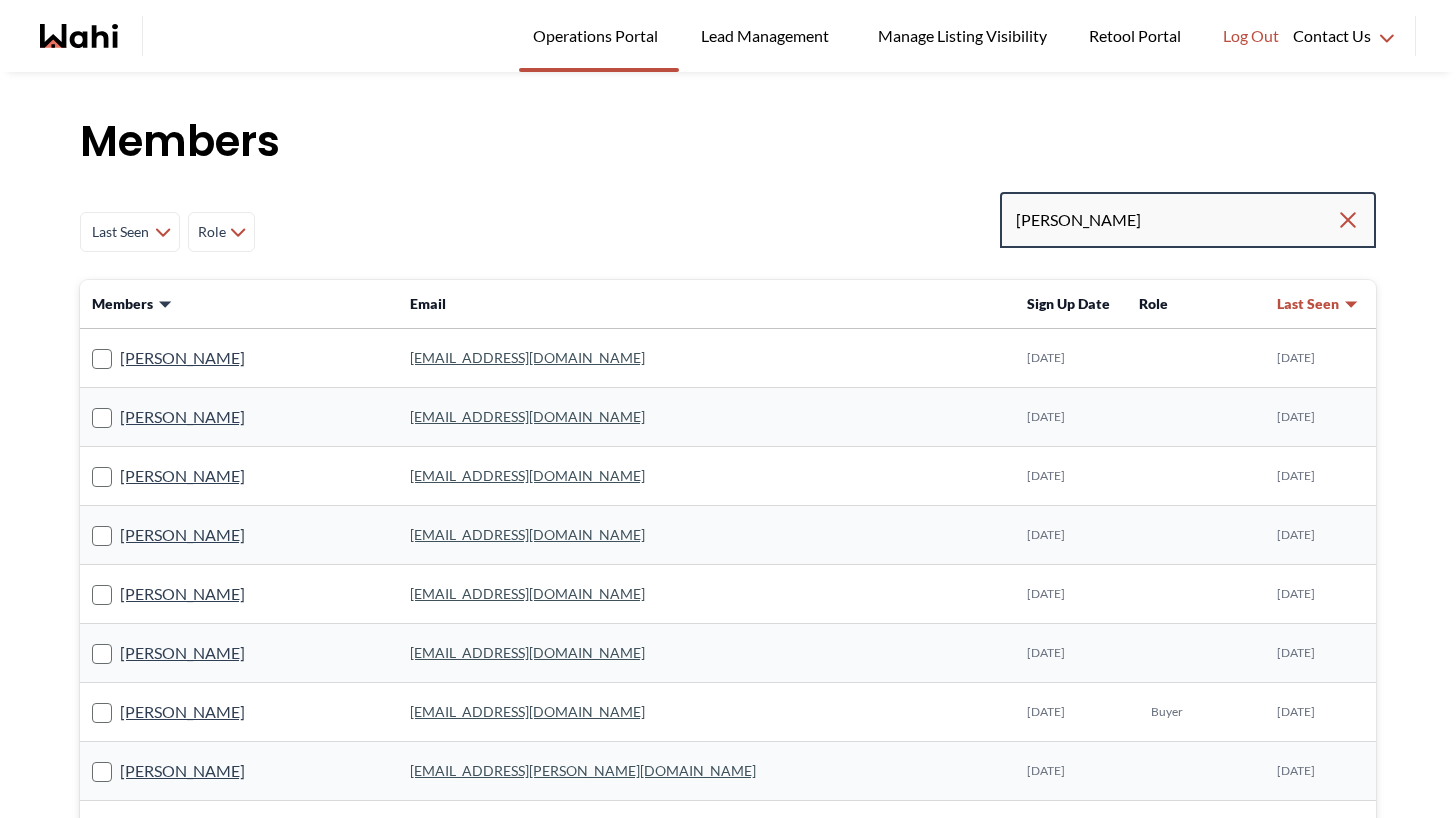 click on "bob" at bounding box center [1176, 220] 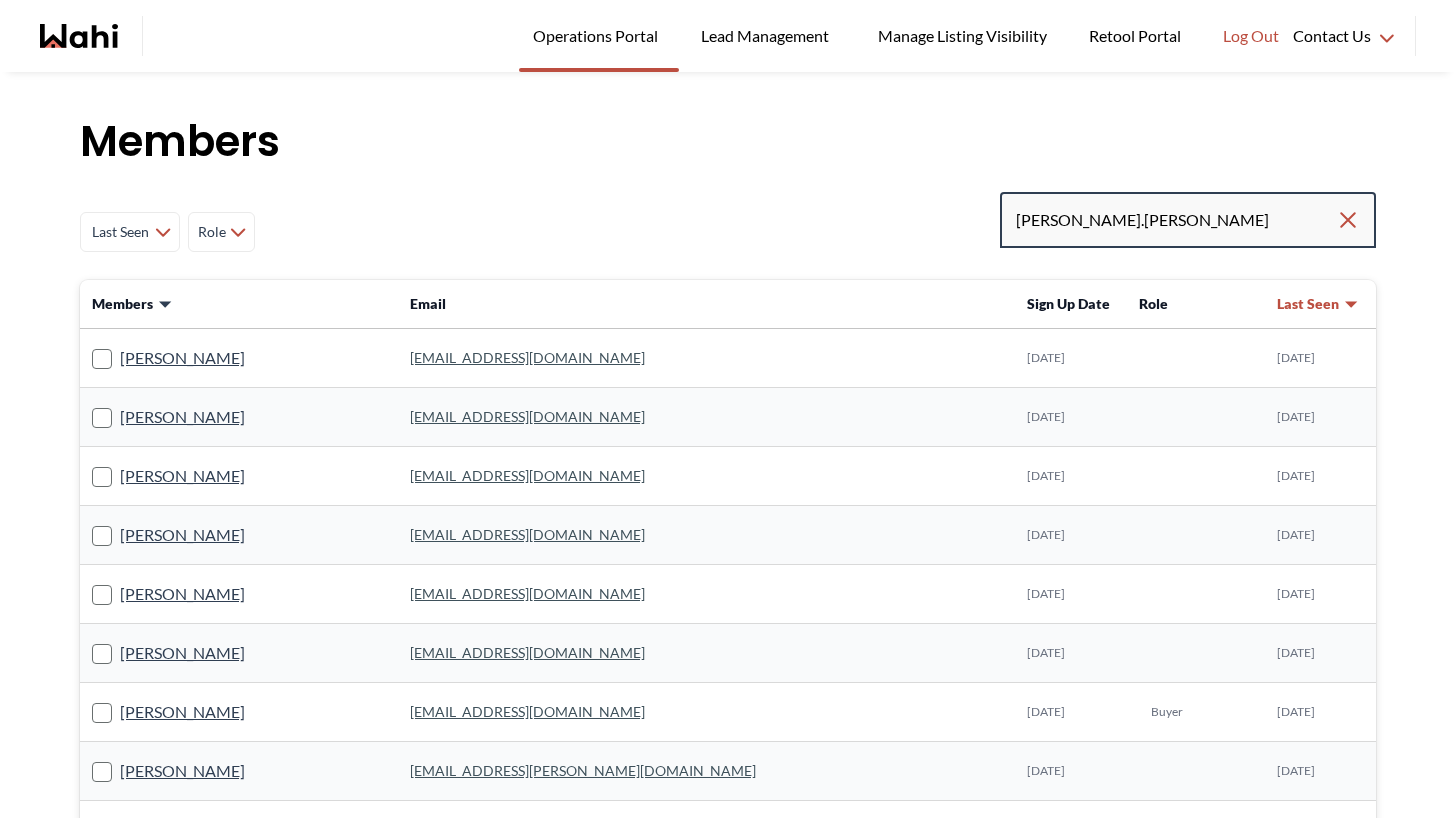 type on "sasha.kalevar" 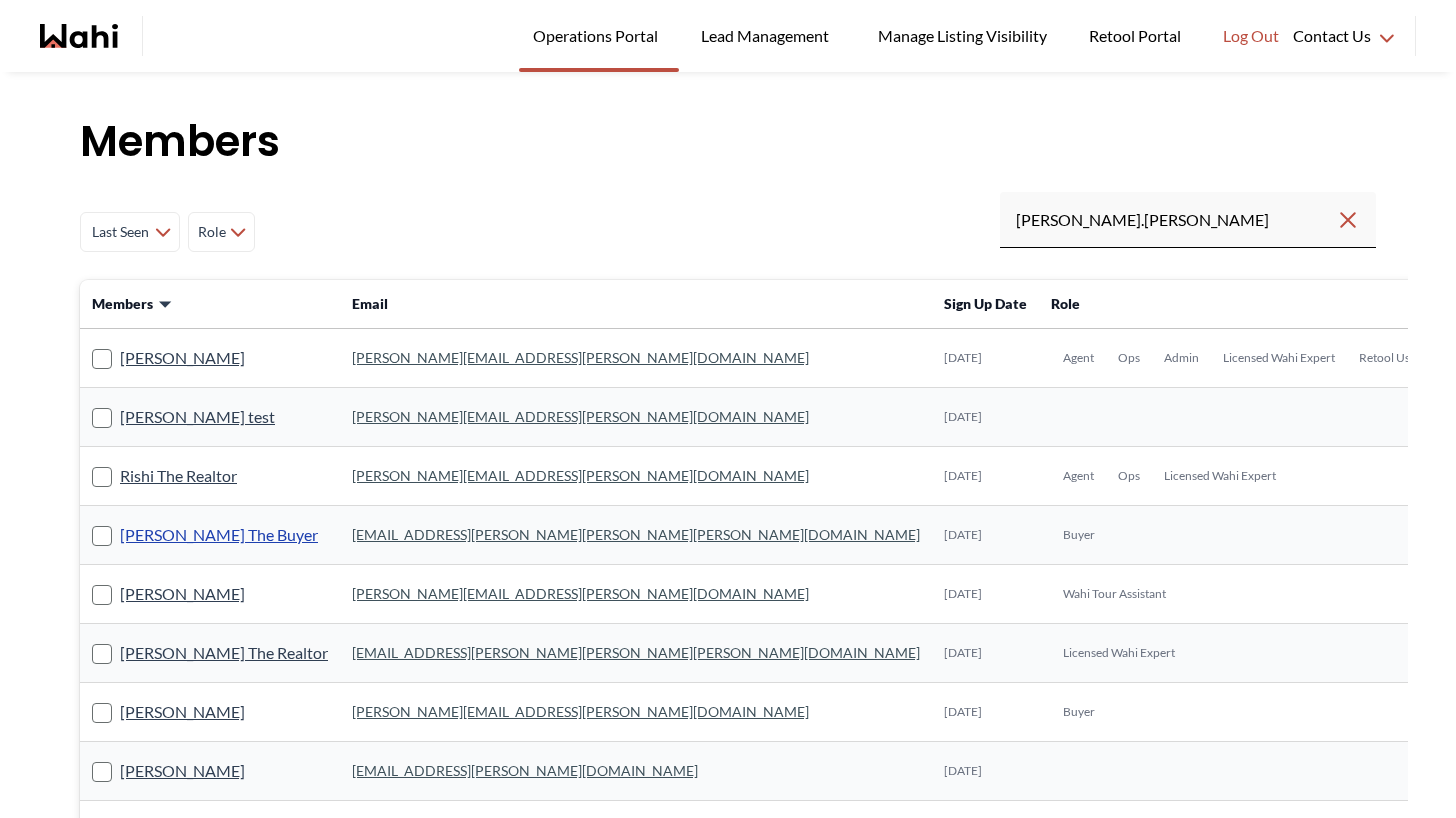 click on "Bob The Buyer" at bounding box center (219, 535) 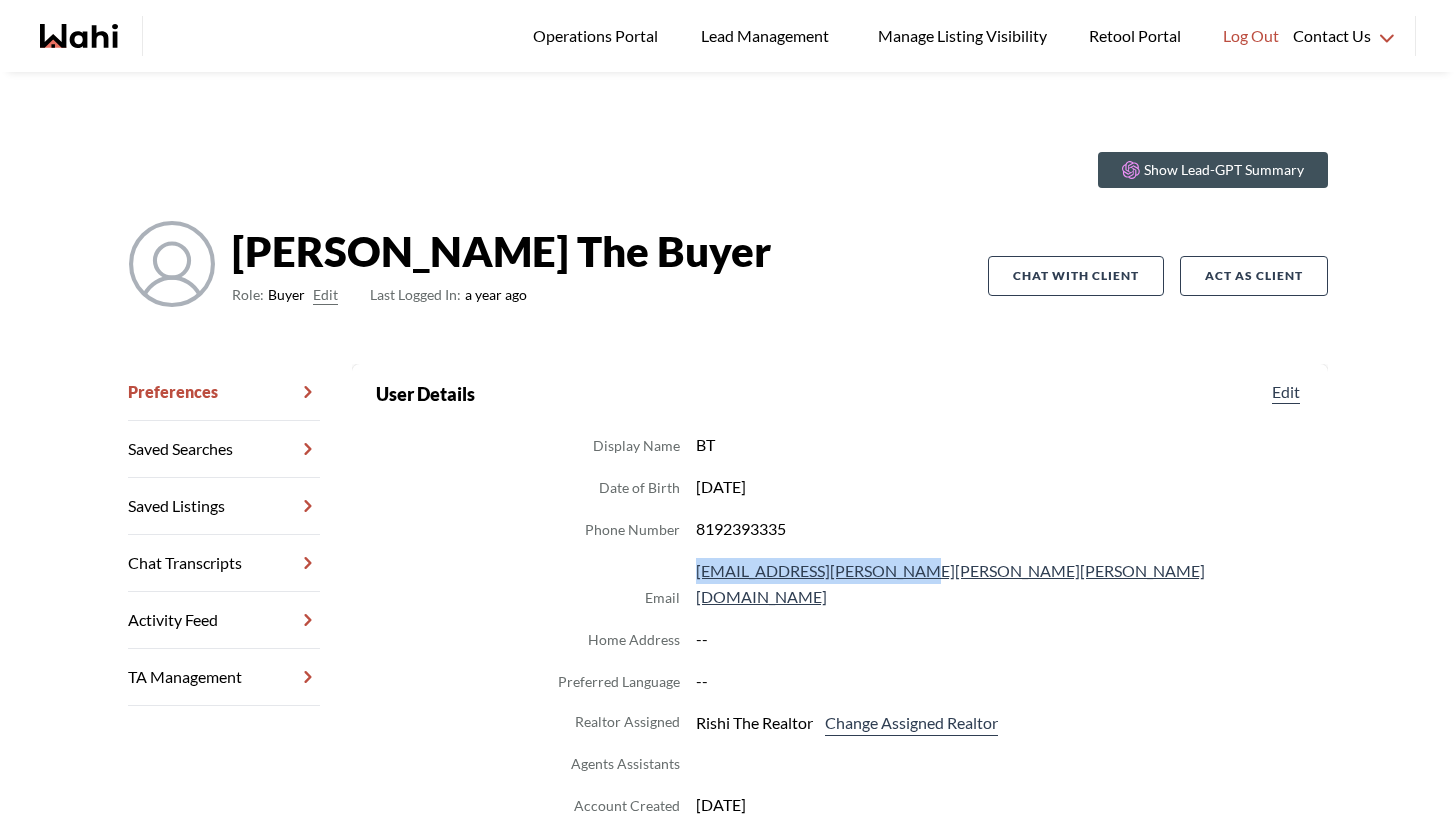 drag, startPoint x: 933, startPoint y: 573, endPoint x: 687, endPoint y: 572, distance: 246.00203 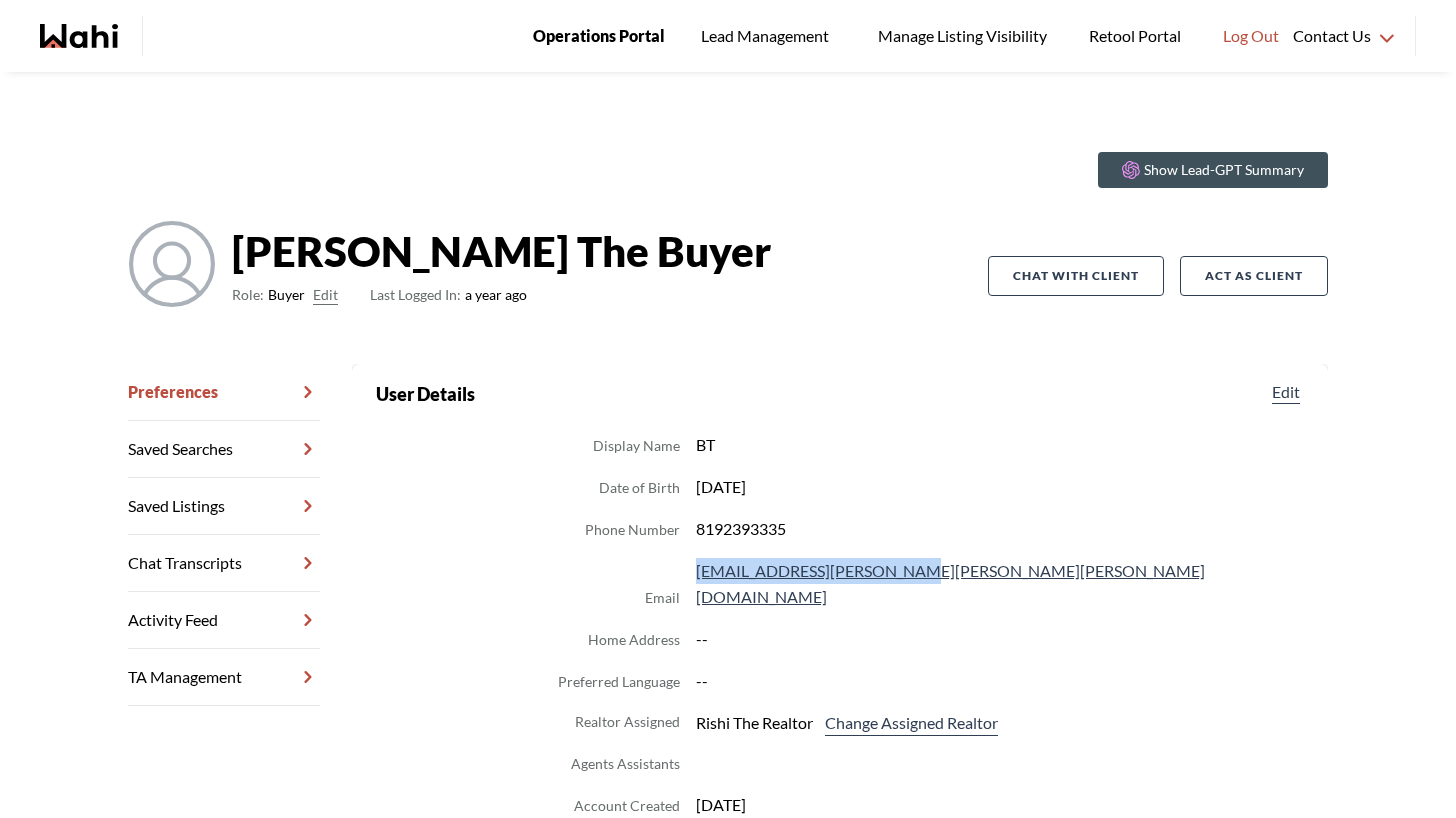 click on "Operations Portal" at bounding box center [599, 36] 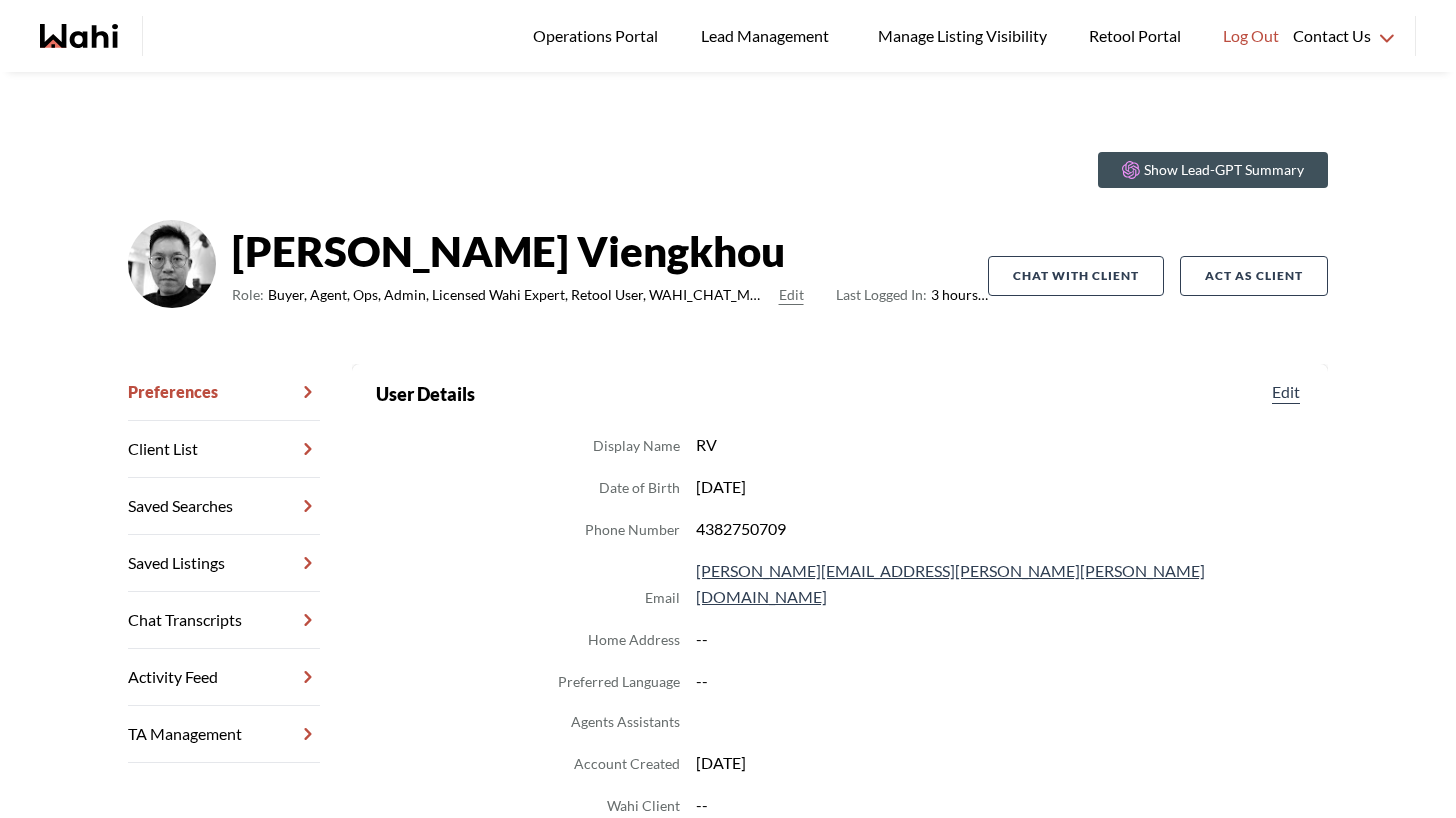 scroll, scrollTop: 0, scrollLeft: 0, axis: both 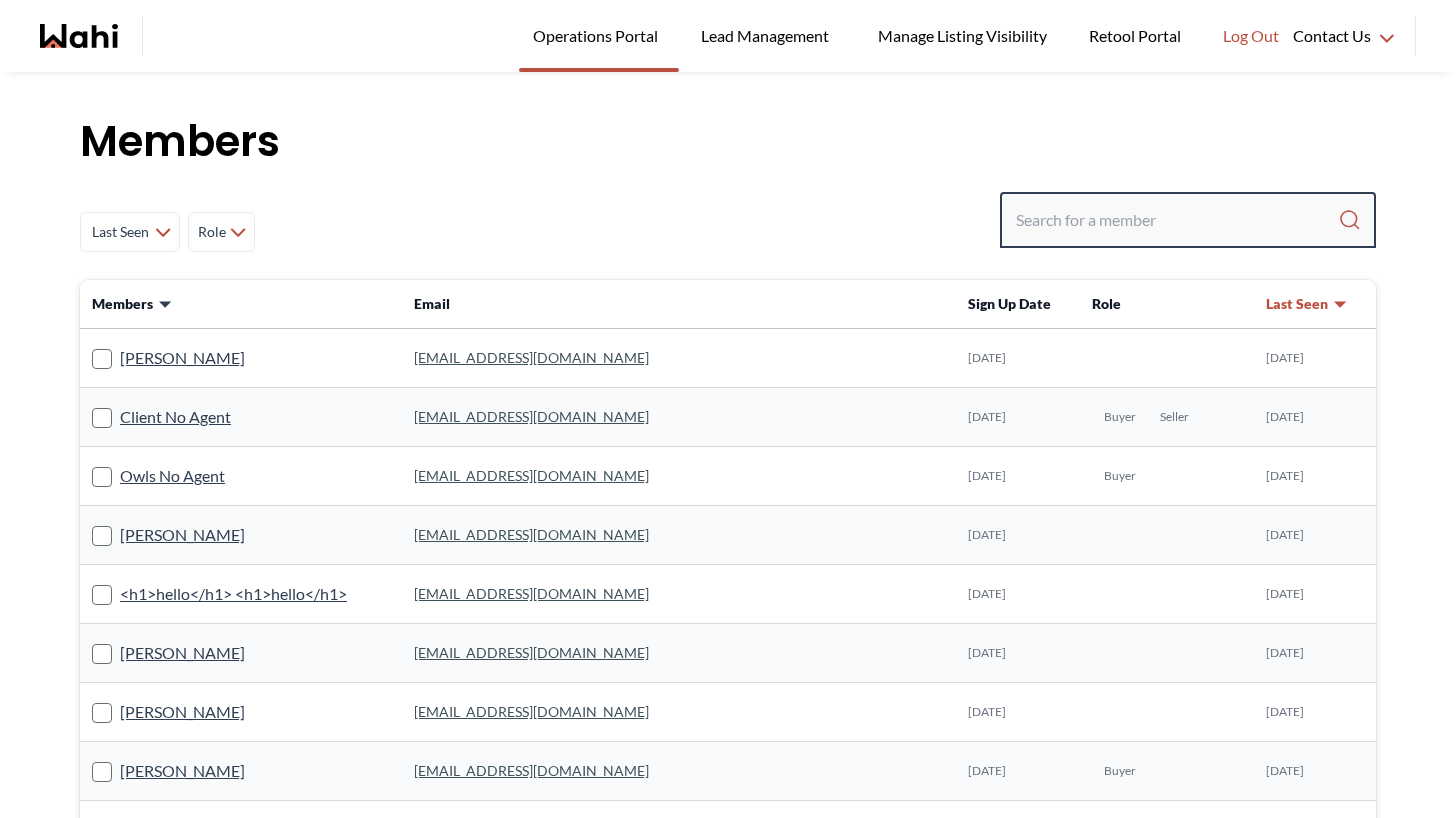 click at bounding box center (1177, 220) 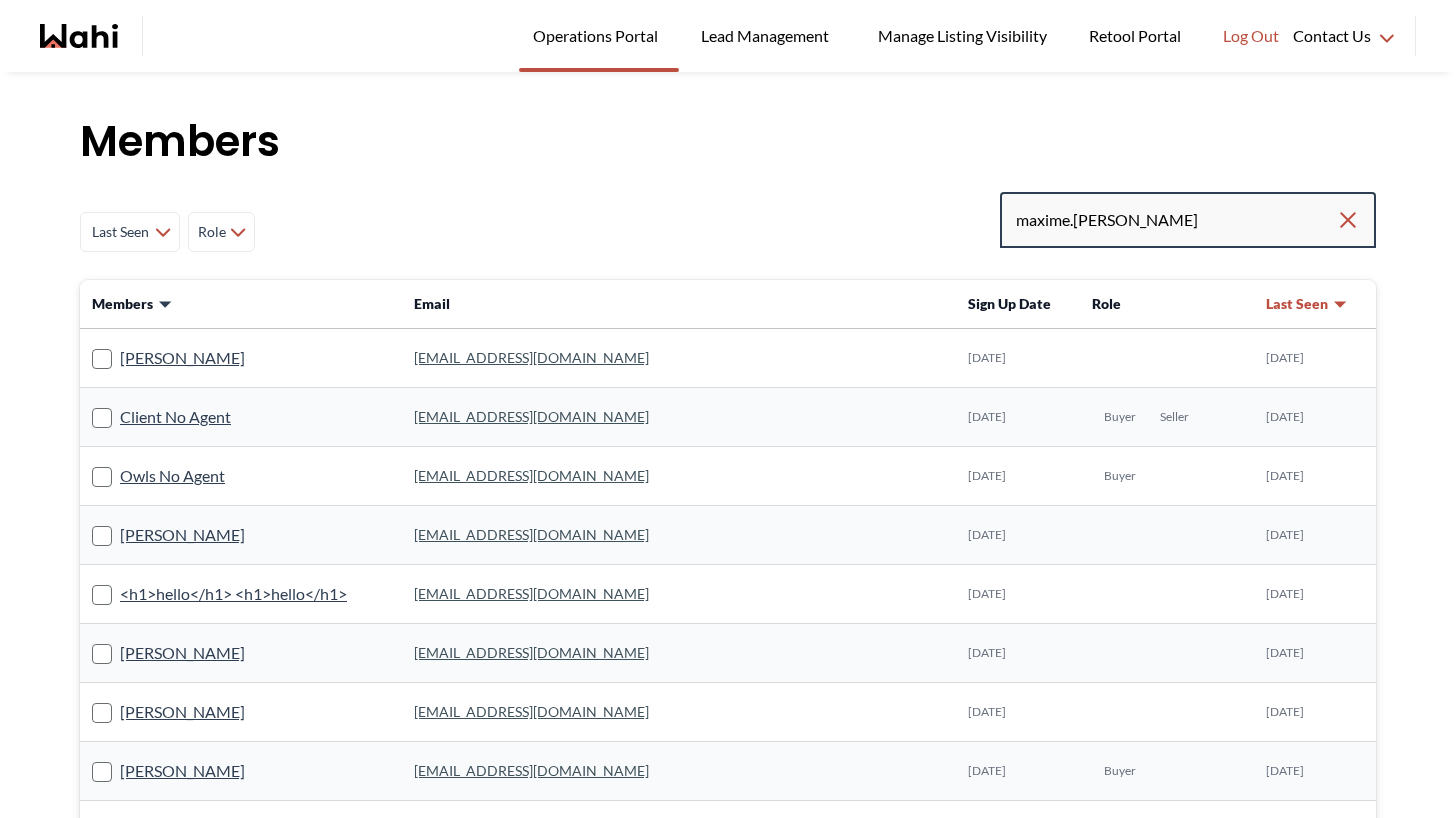 type on "maxime.[PERSON_NAME]" 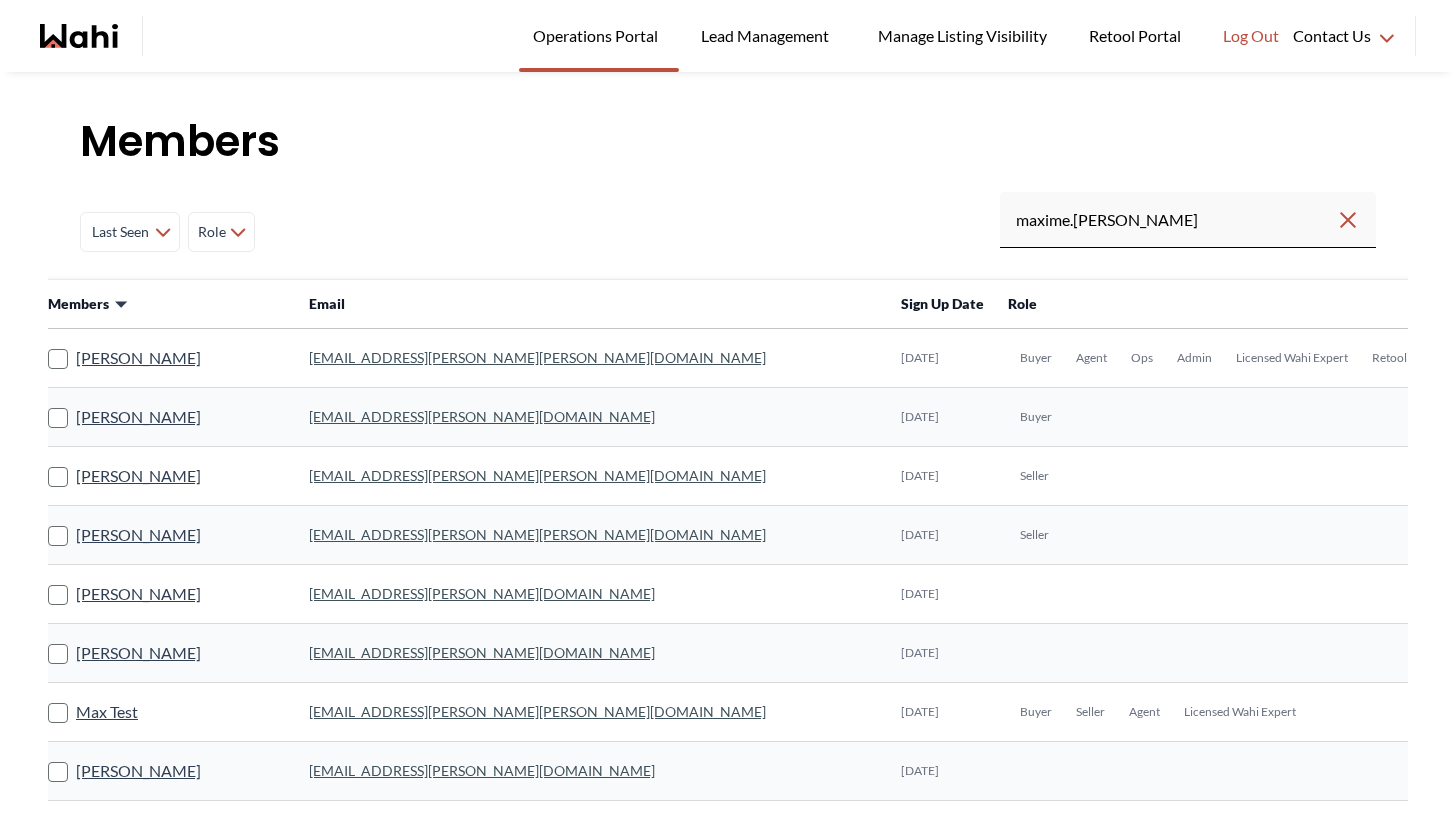 scroll, scrollTop: 0, scrollLeft: 0, axis: both 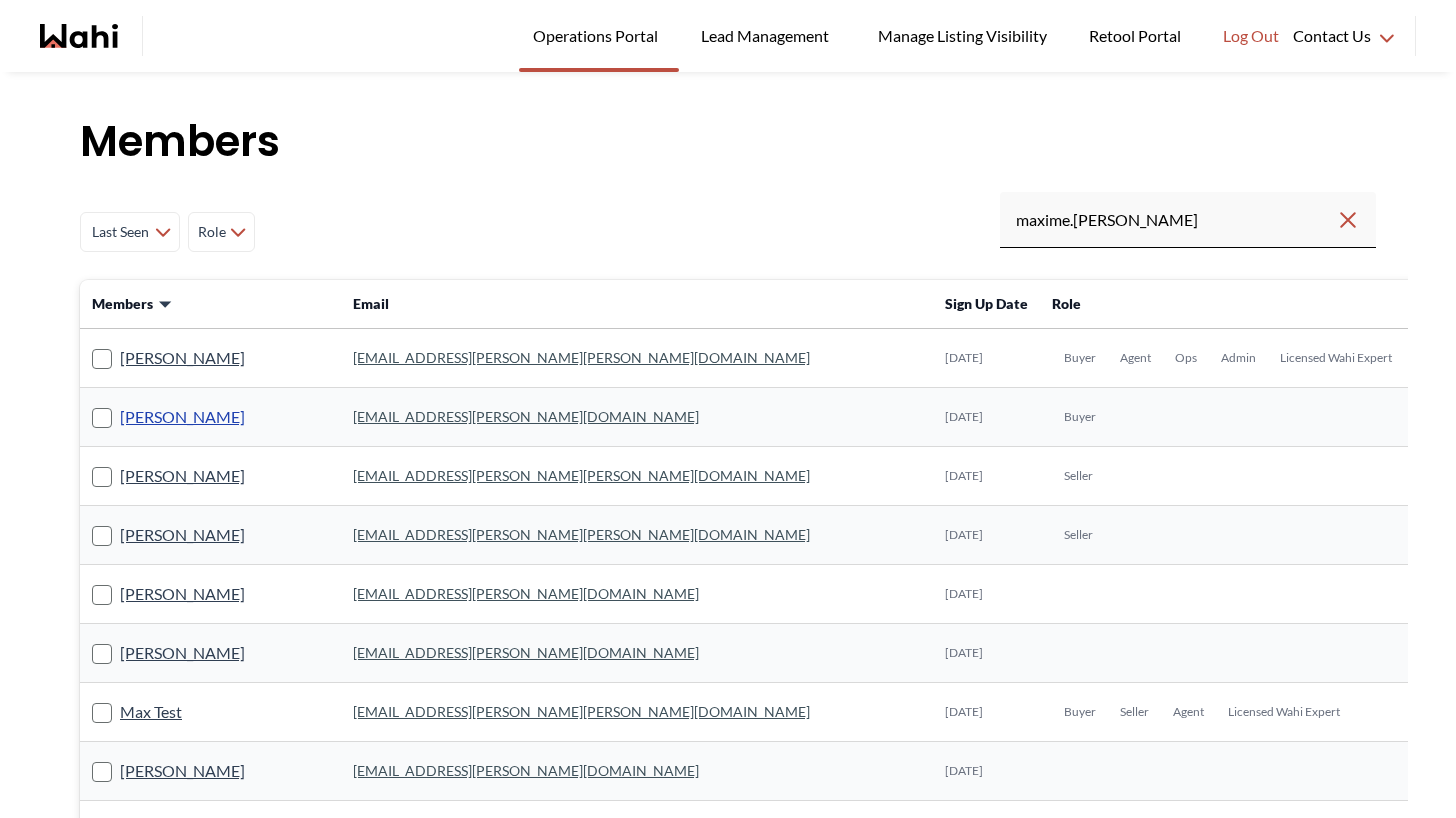 click on "[PERSON_NAME]" at bounding box center (182, 417) 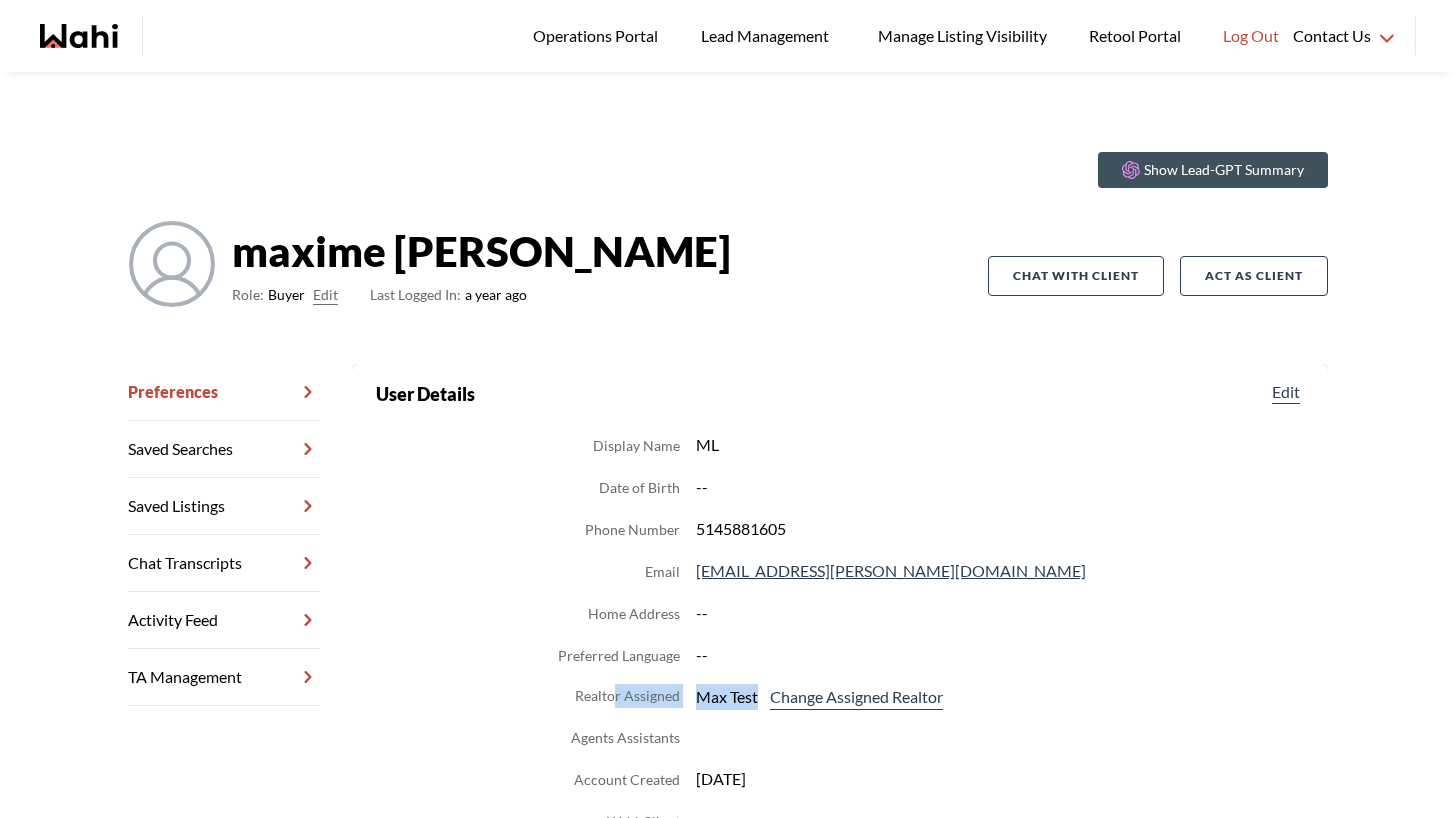 drag, startPoint x: 760, startPoint y: 702, endPoint x: 615, endPoint y: 702, distance: 145 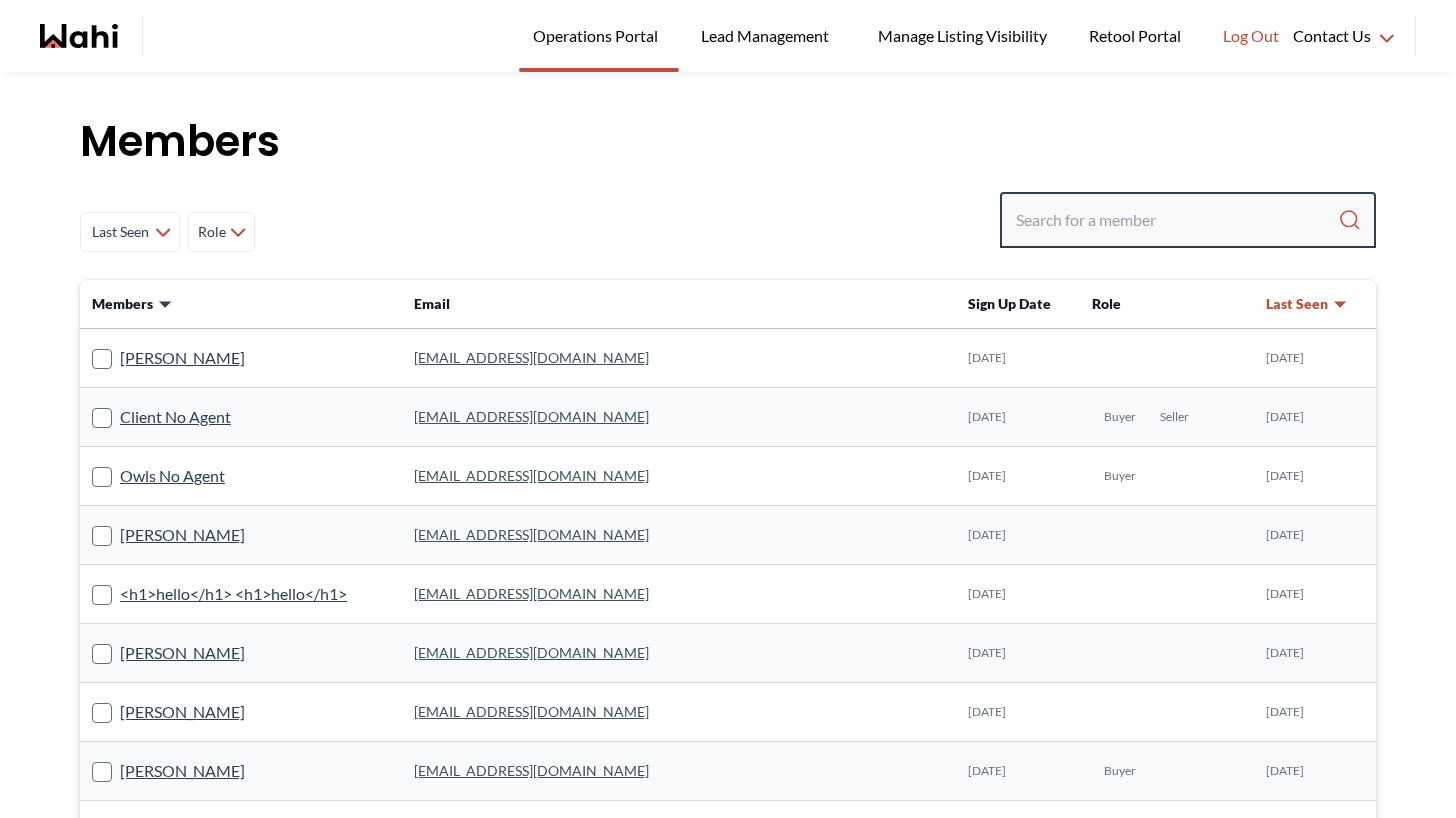 click at bounding box center [1177, 220] 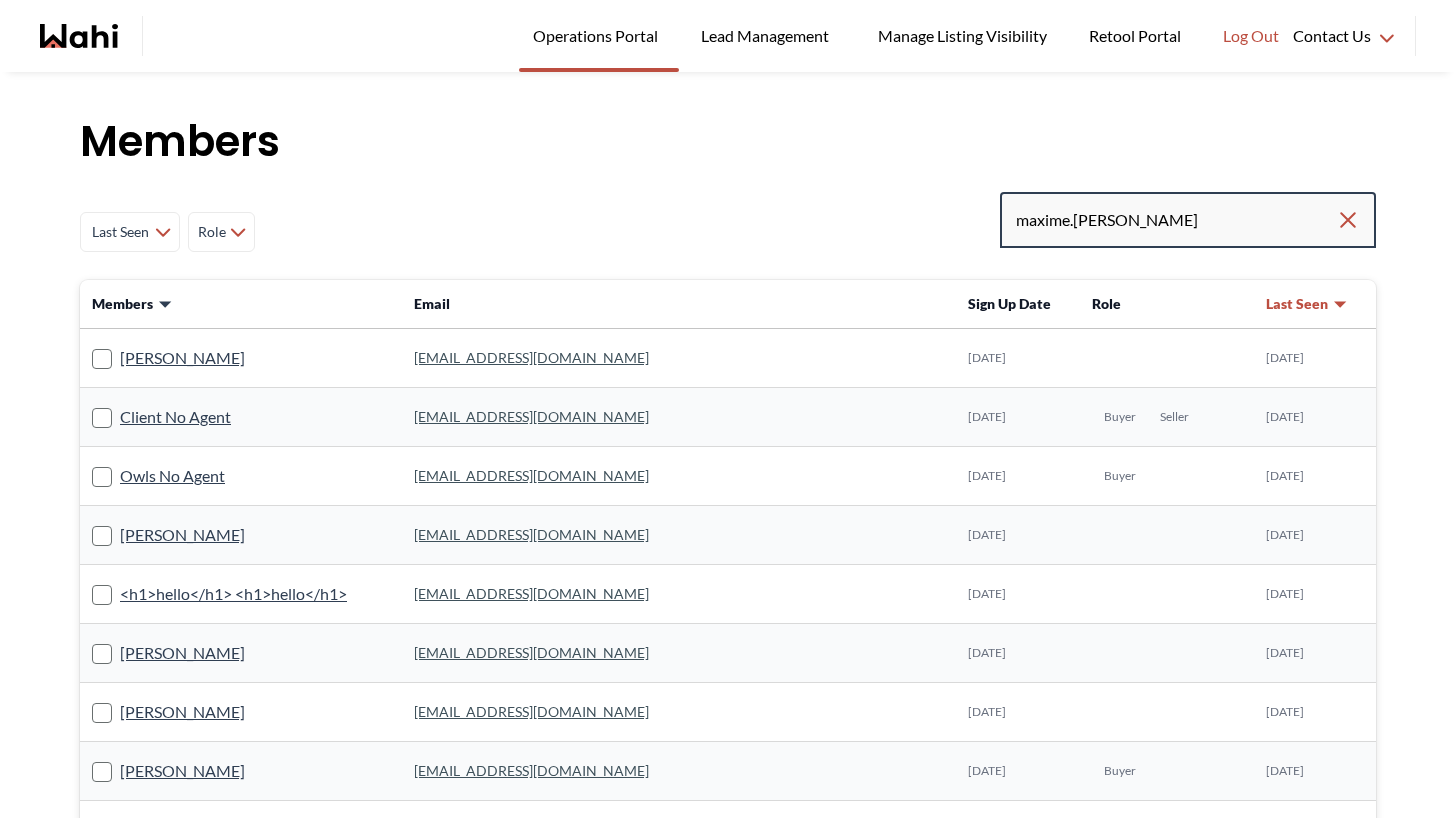 type on "maxime.[PERSON_NAME]" 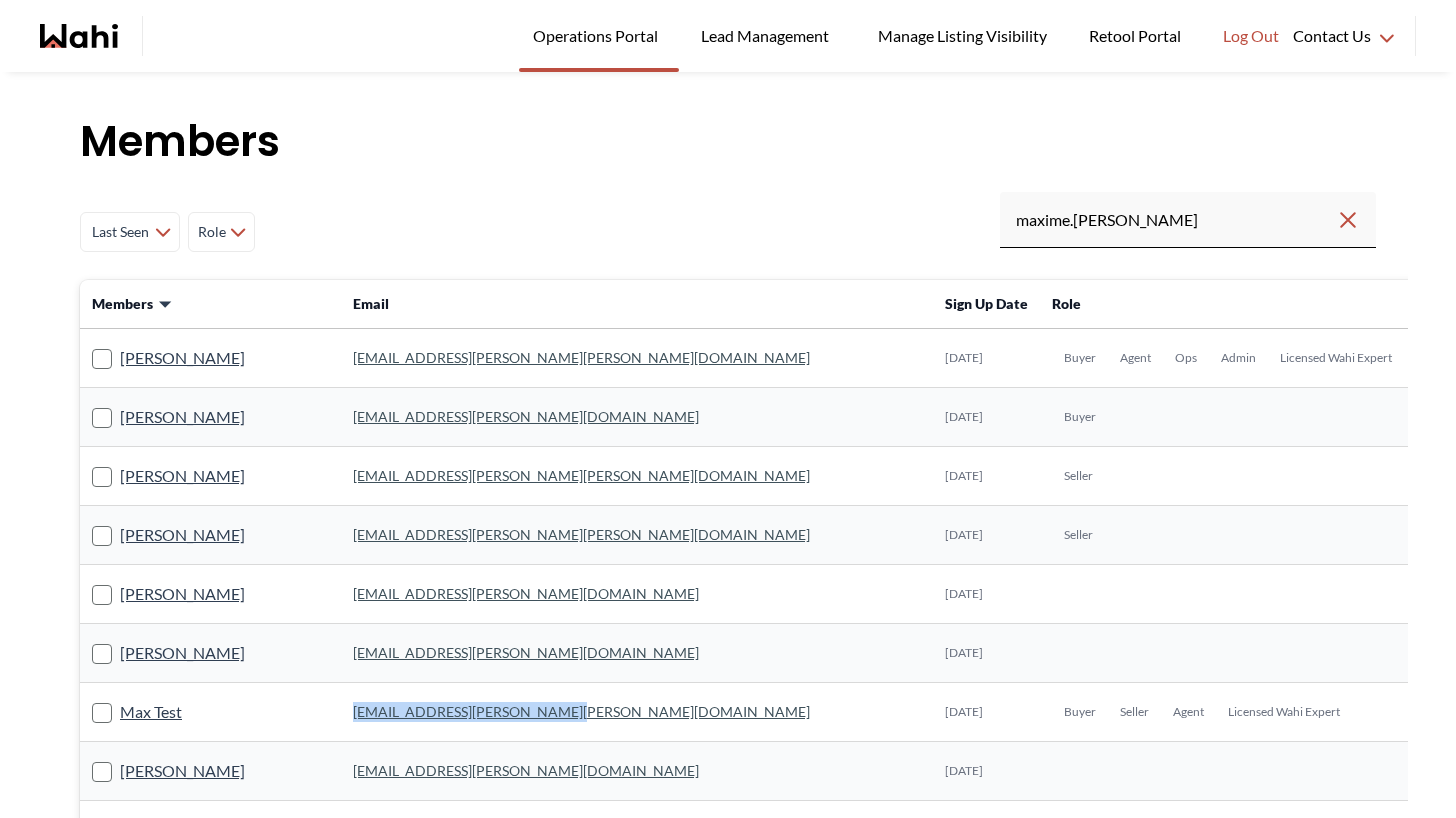 drag, startPoint x: 518, startPoint y: 717, endPoint x: 284, endPoint y: 722, distance: 234.0534 